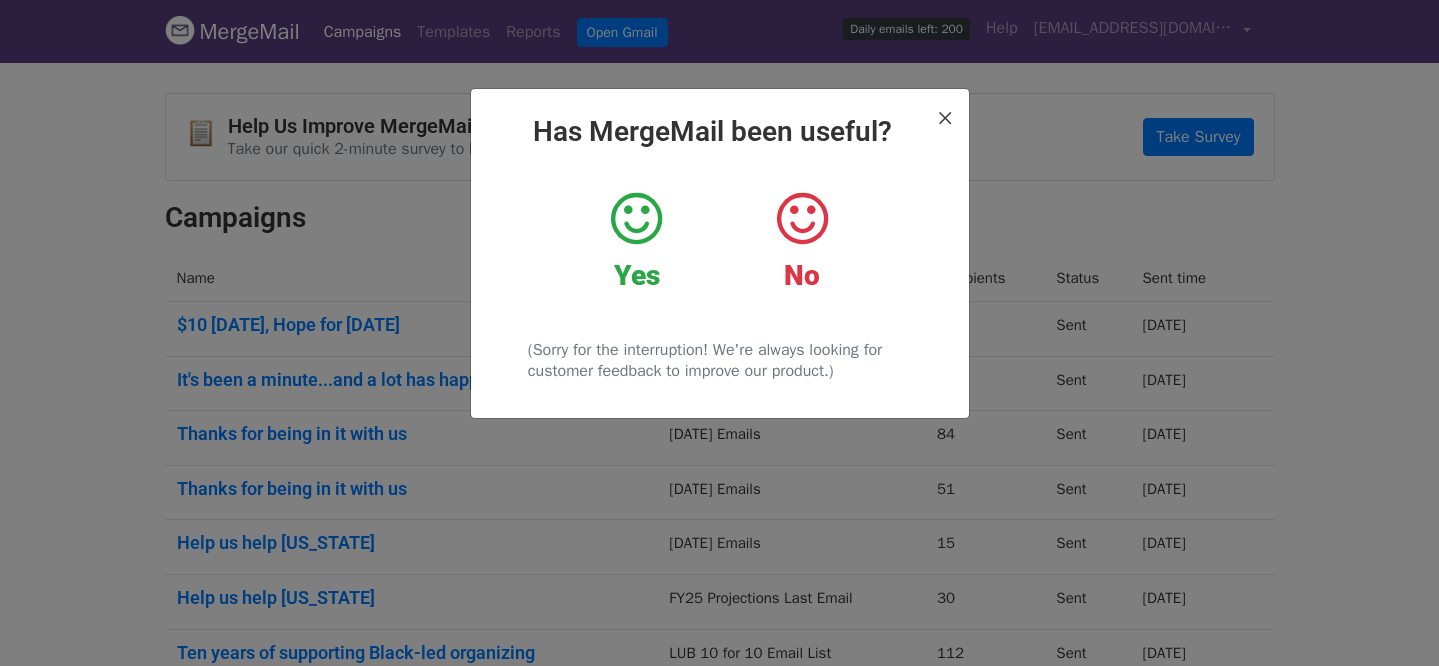 scroll, scrollTop: 0, scrollLeft: 0, axis: both 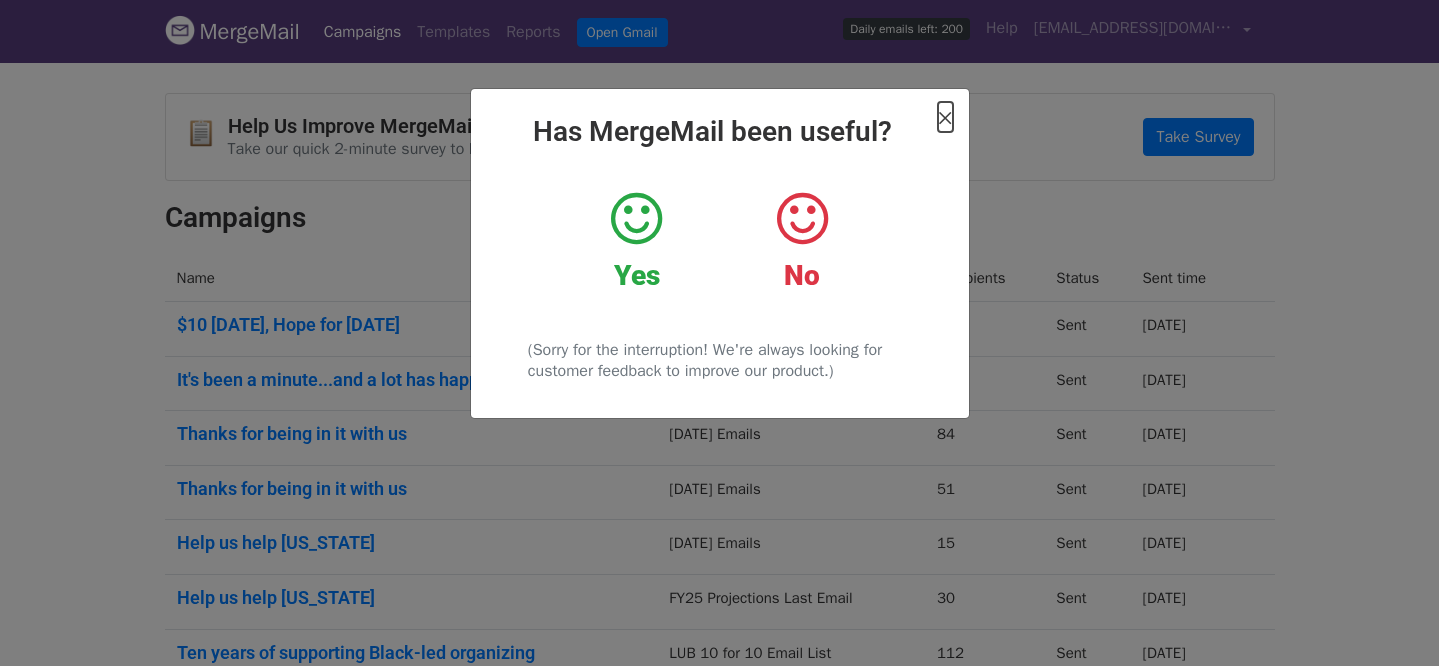 click on "×" at bounding box center (945, 117) 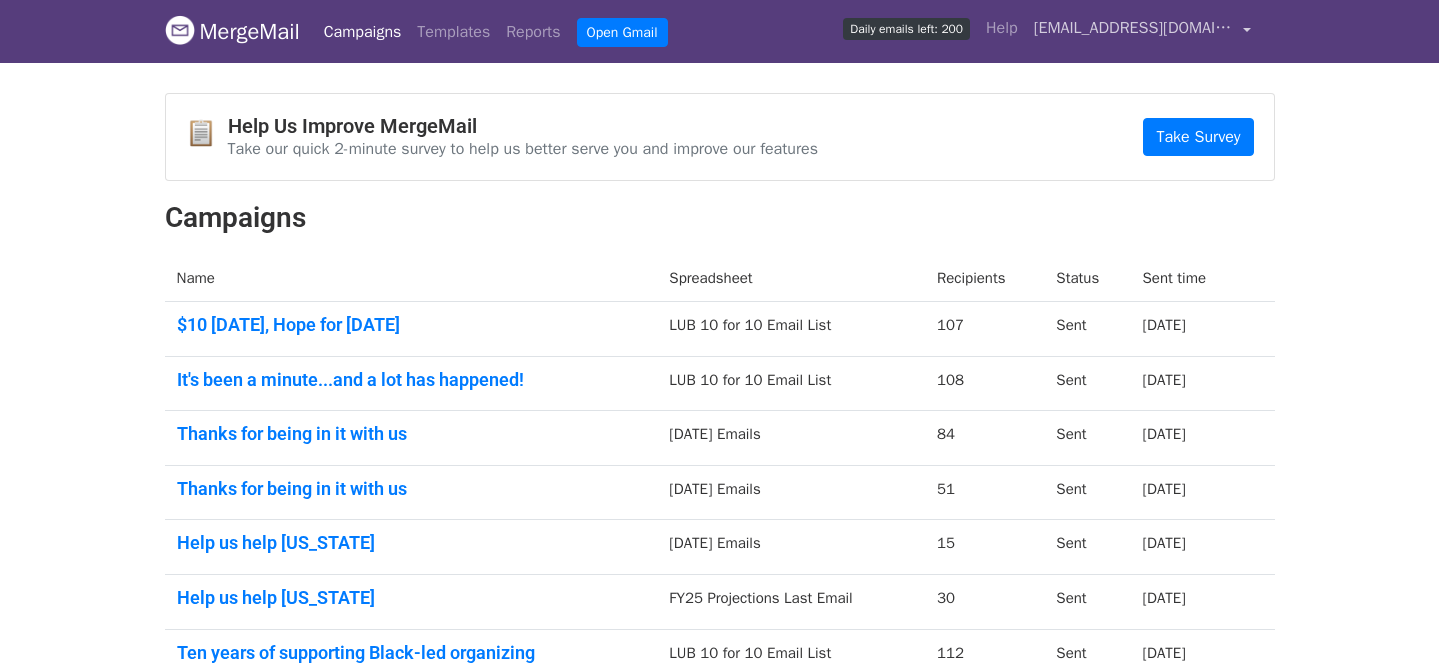 click on "[EMAIL_ADDRESS][DOMAIN_NAME]" at bounding box center (1134, 28) 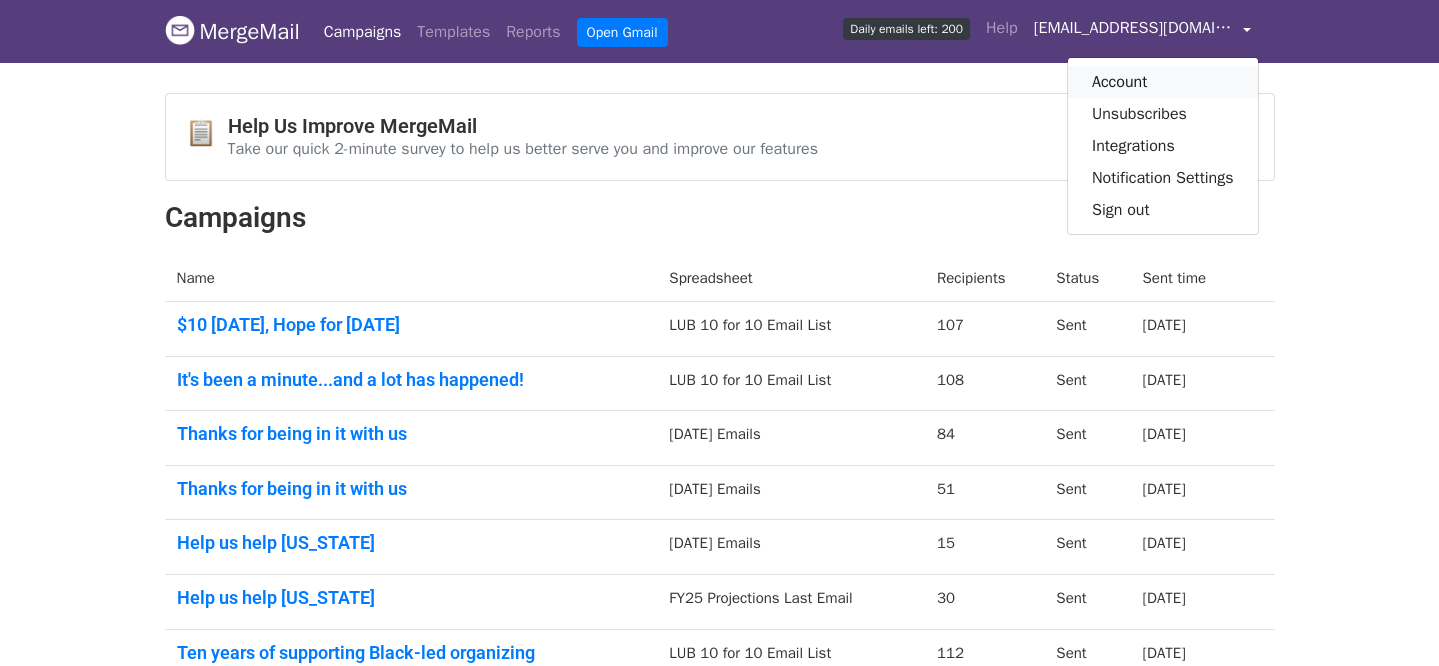 click on "Account" at bounding box center [1163, 82] 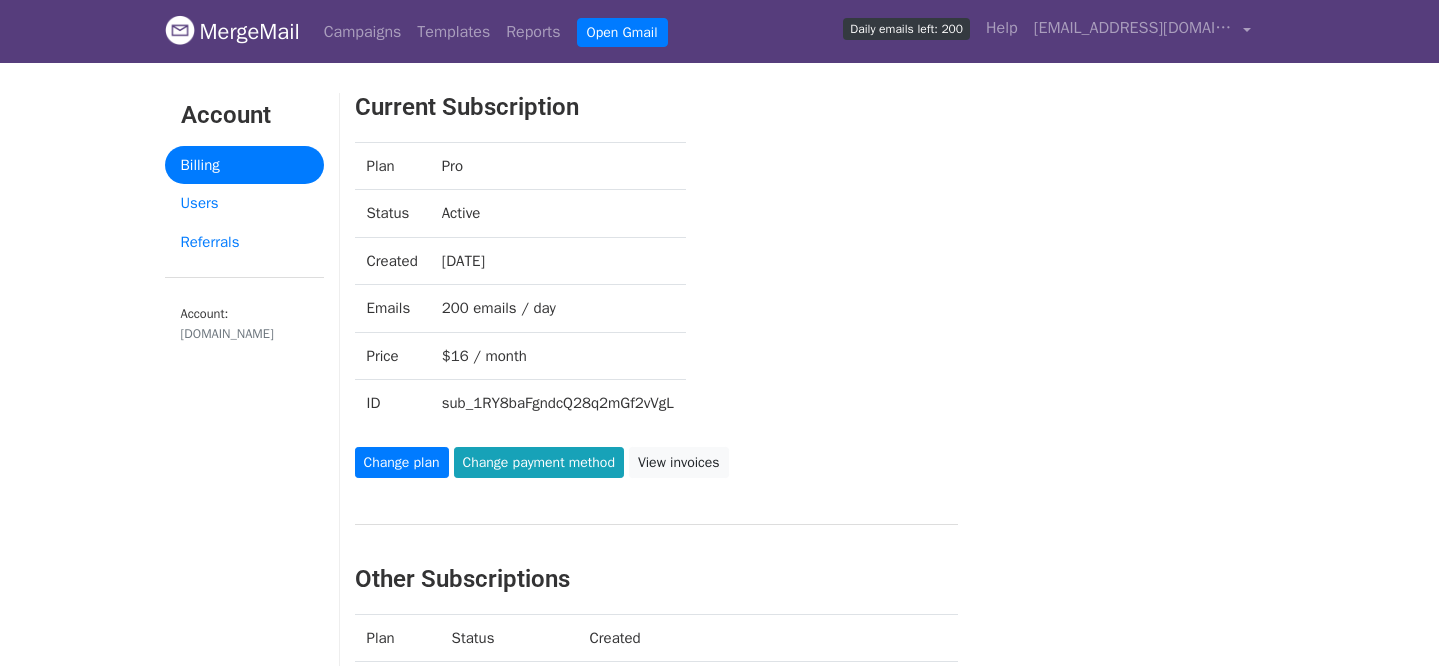 scroll, scrollTop: 0, scrollLeft: 0, axis: both 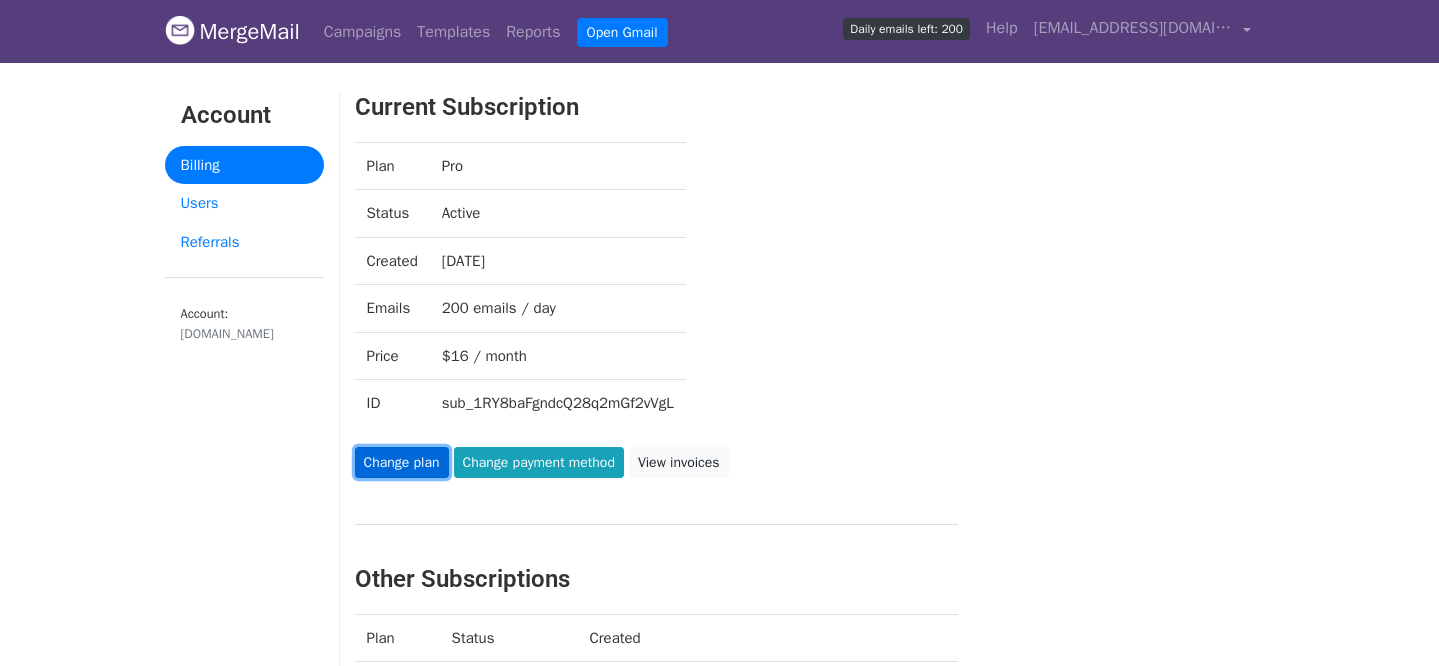 click on "Change plan" at bounding box center (402, 462) 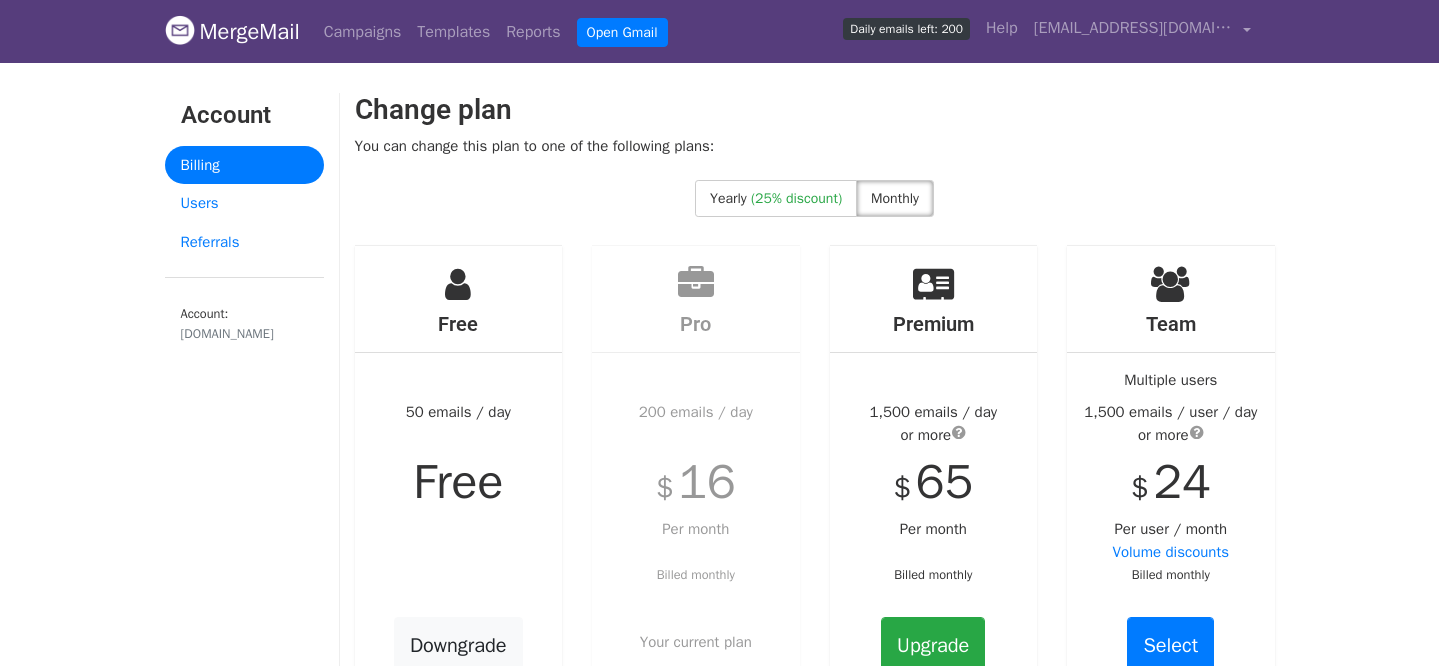scroll, scrollTop: 0, scrollLeft: 0, axis: both 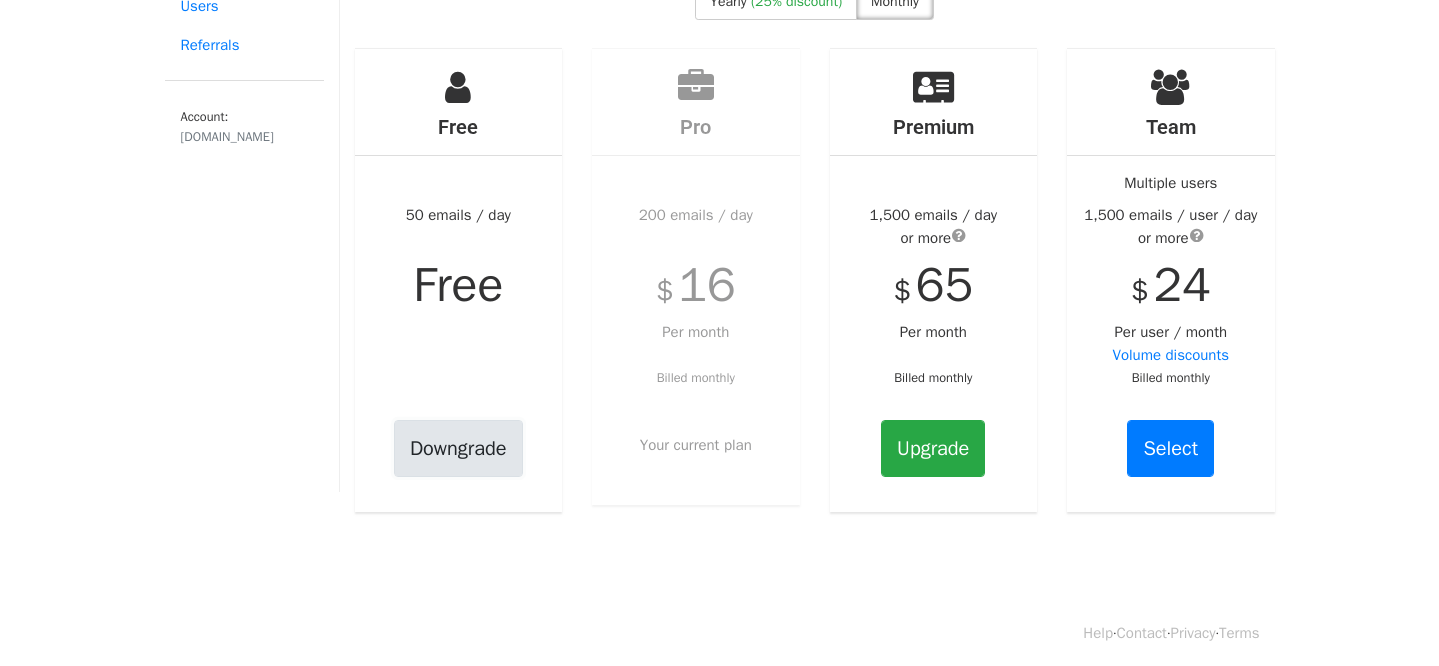 click on "Downgrade" at bounding box center (458, 448) 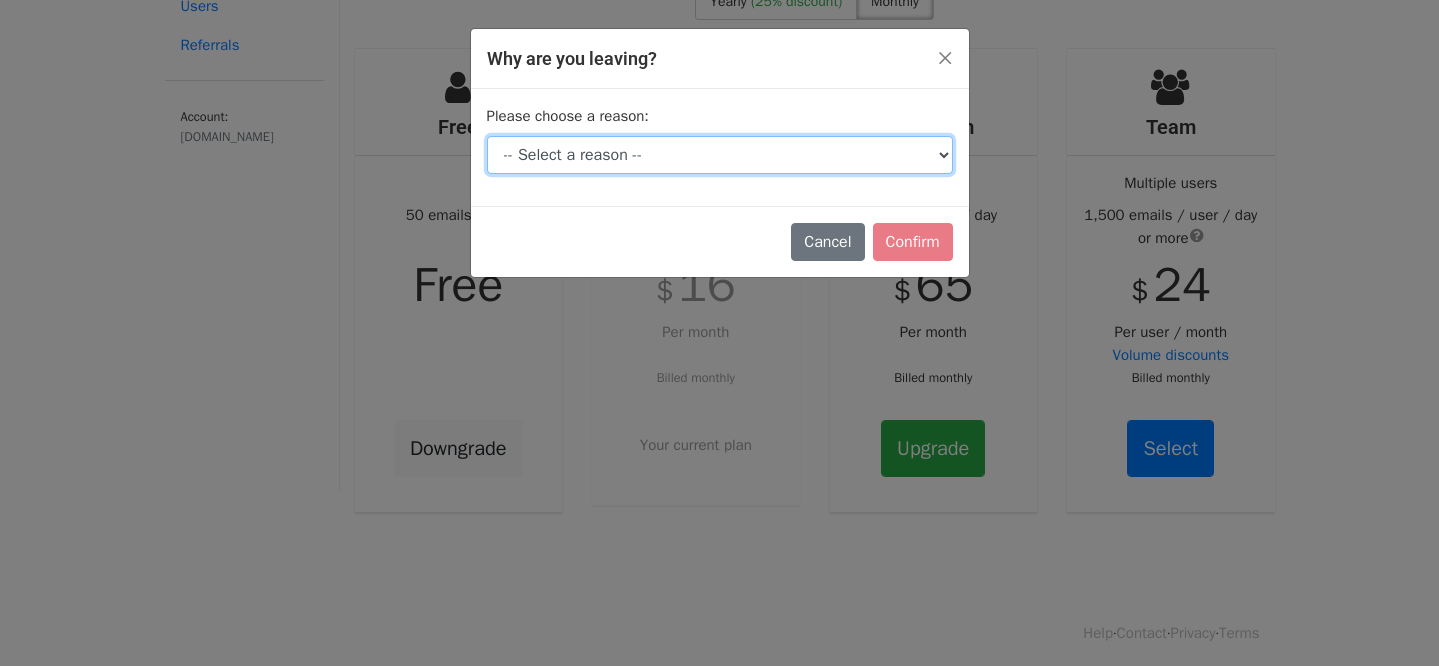 click on "-- Select a reason --
I don't send enough emails
It's too expensive
I had a technical issue
I'm switching tools
I'm just taking a break
Other" at bounding box center (720, 155) 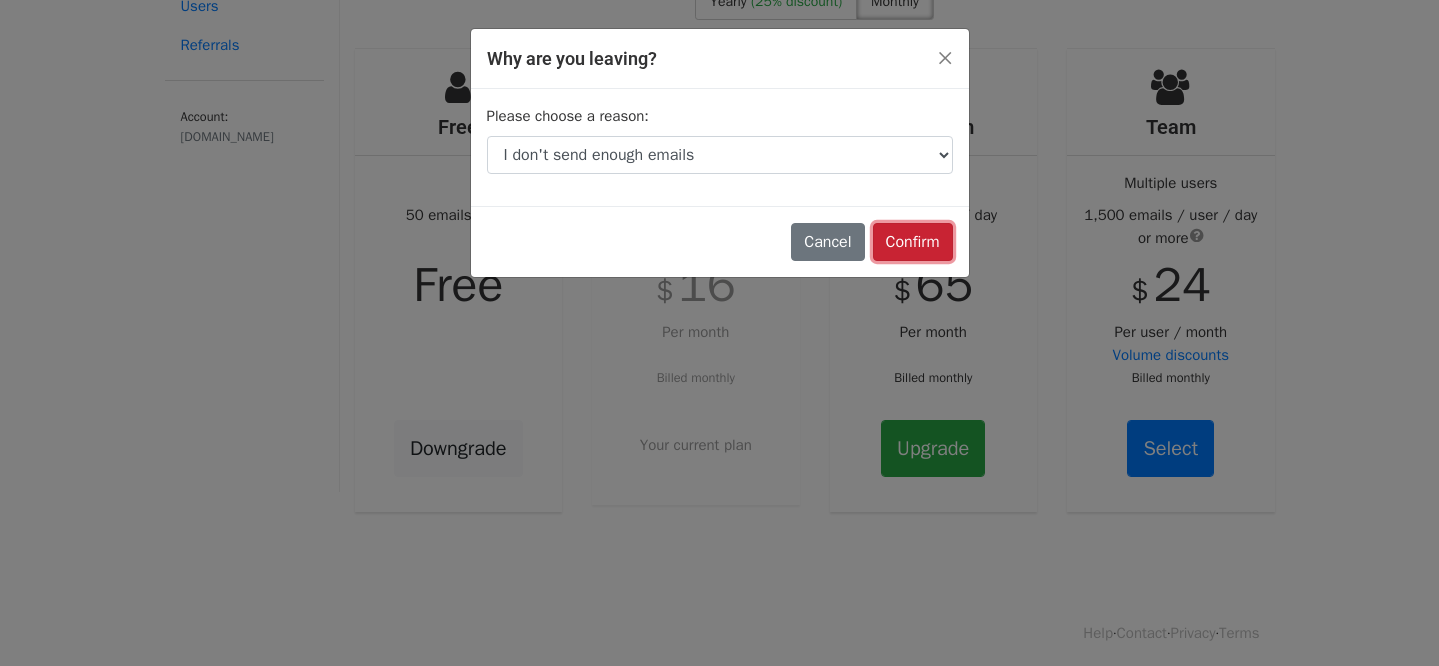click on "Confirm" at bounding box center (913, 242) 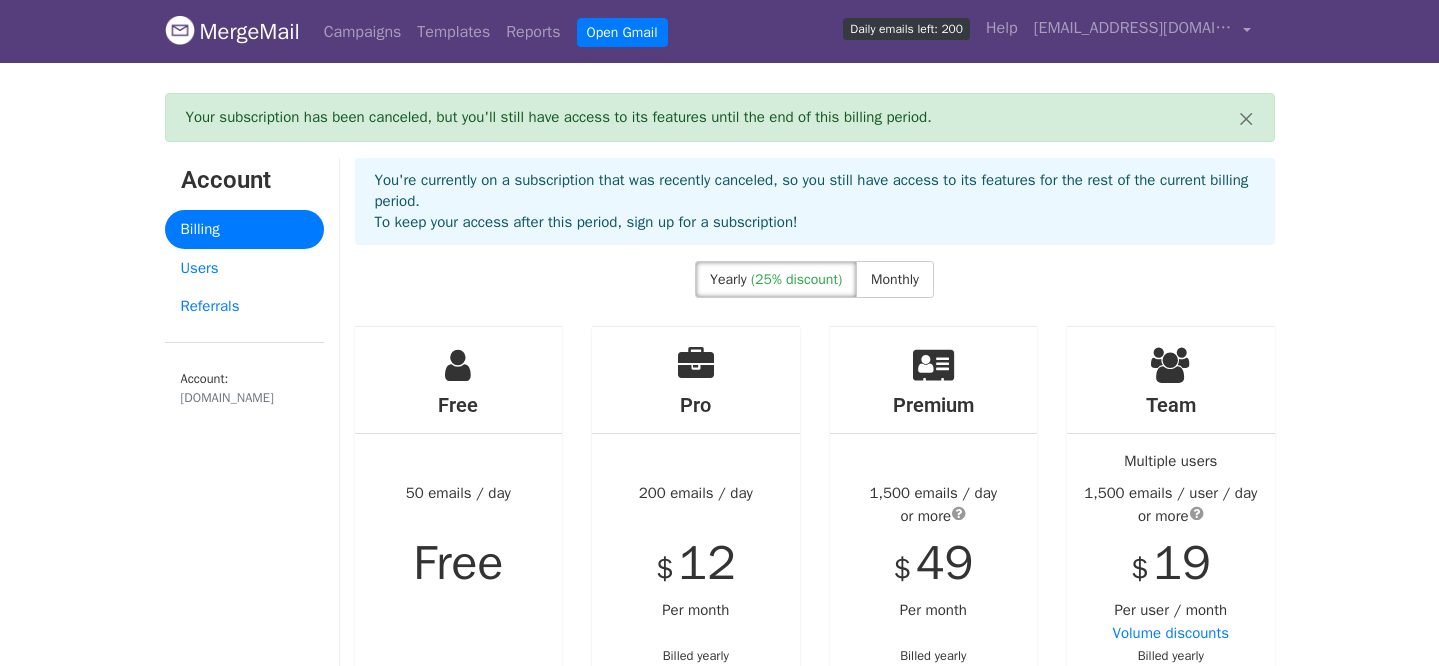 scroll, scrollTop: 0, scrollLeft: 0, axis: both 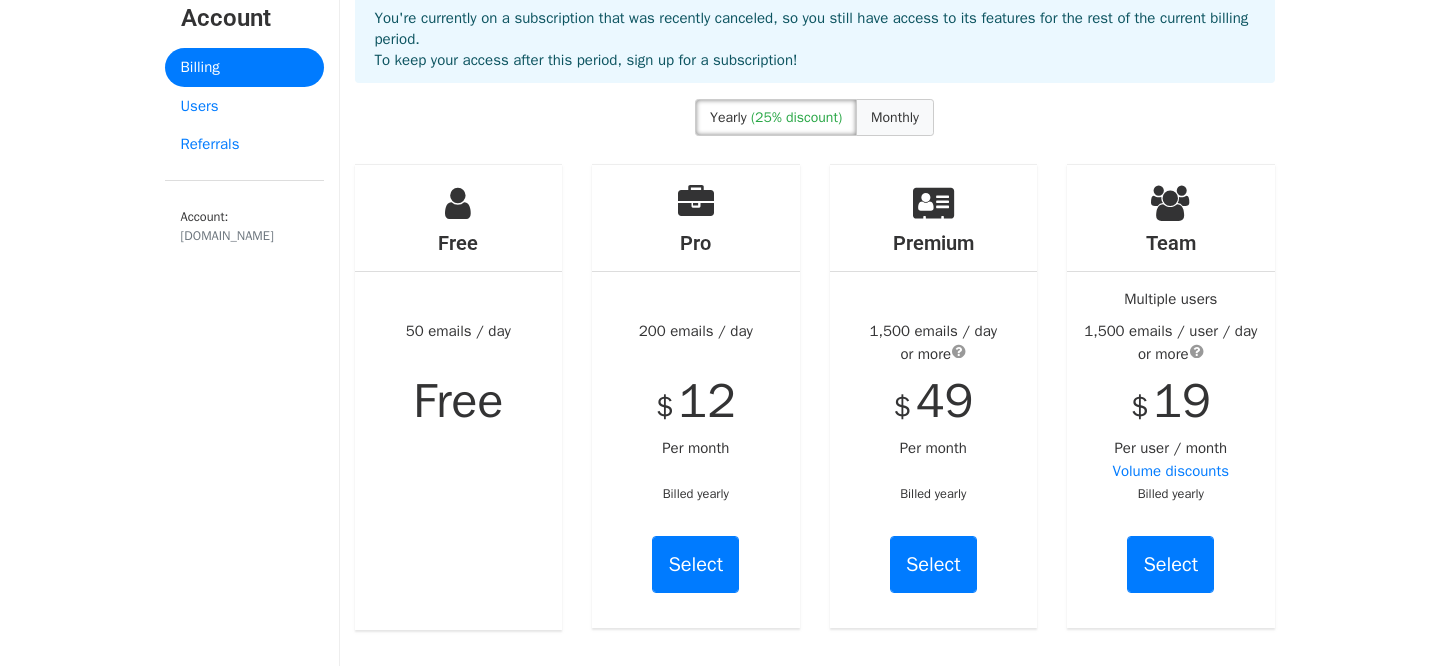 click on "Monthly" at bounding box center [895, 117] 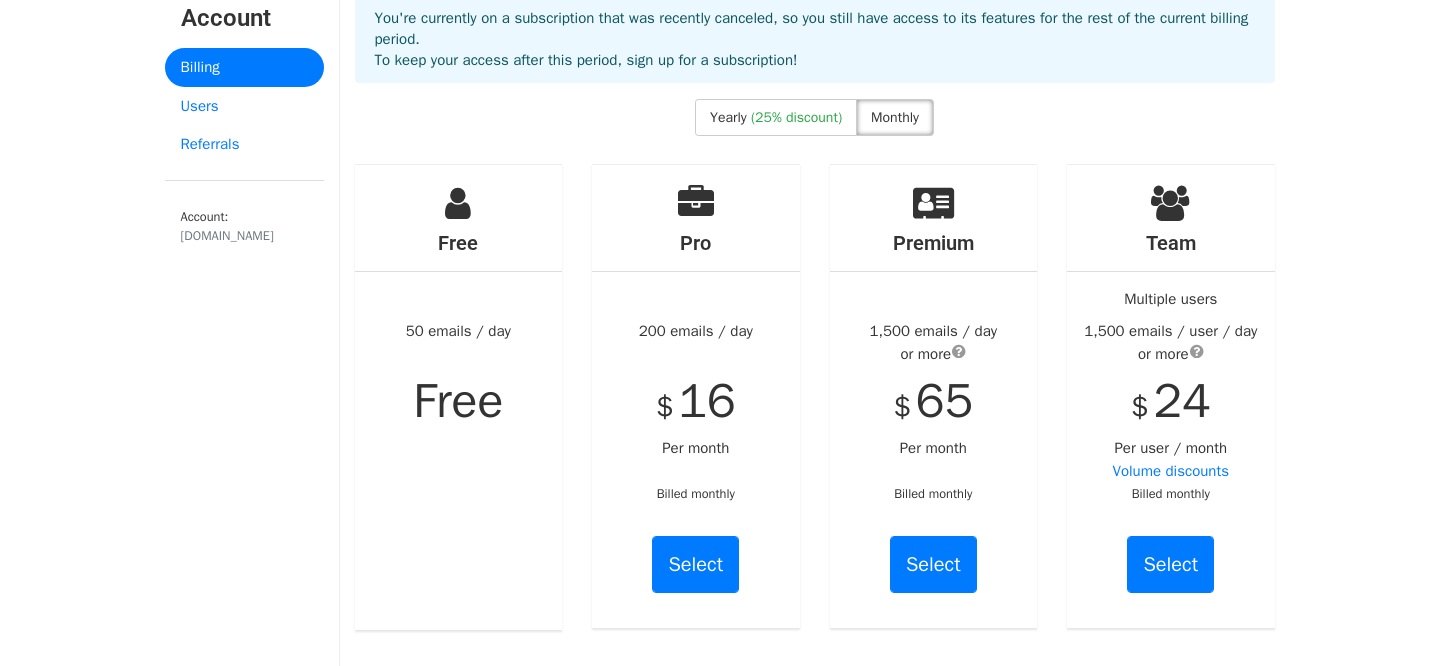 scroll, scrollTop: 157, scrollLeft: 0, axis: vertical 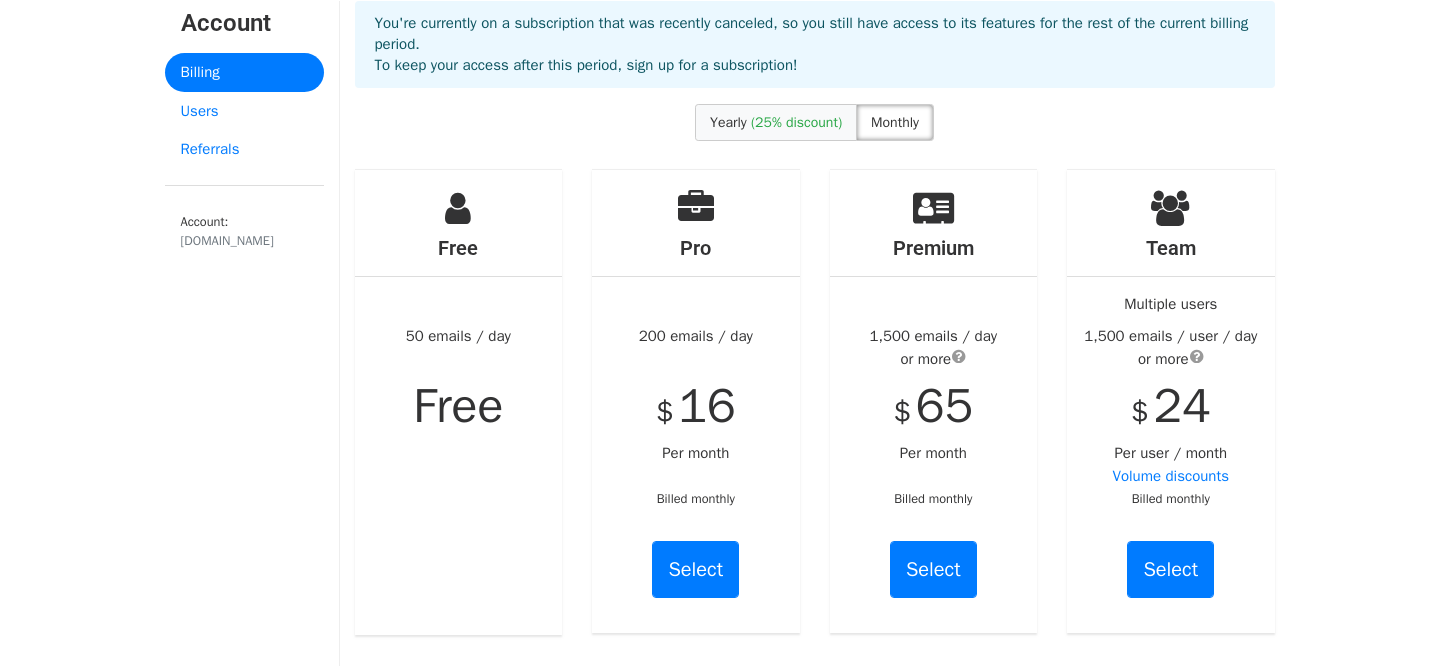 click on "(25% discount)" at bounding box center [796, 122] 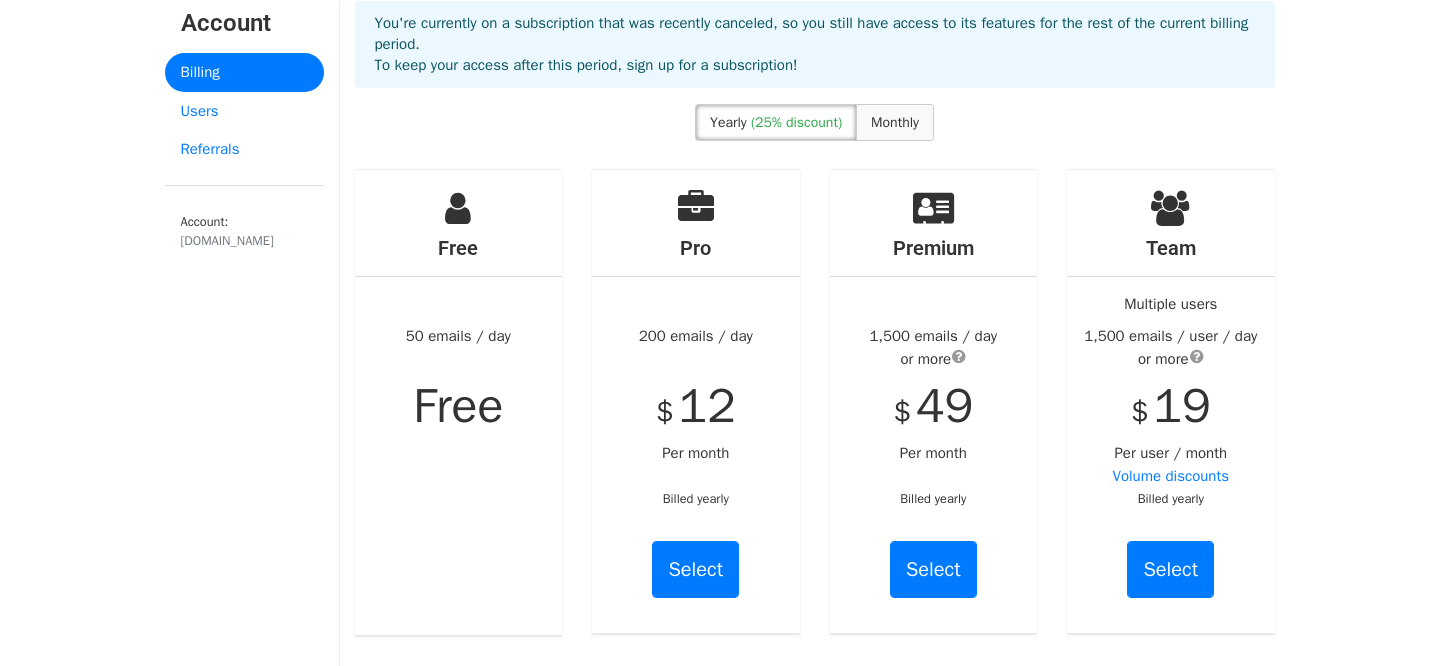 click on "Monthly" at bounding box center [895, 122] 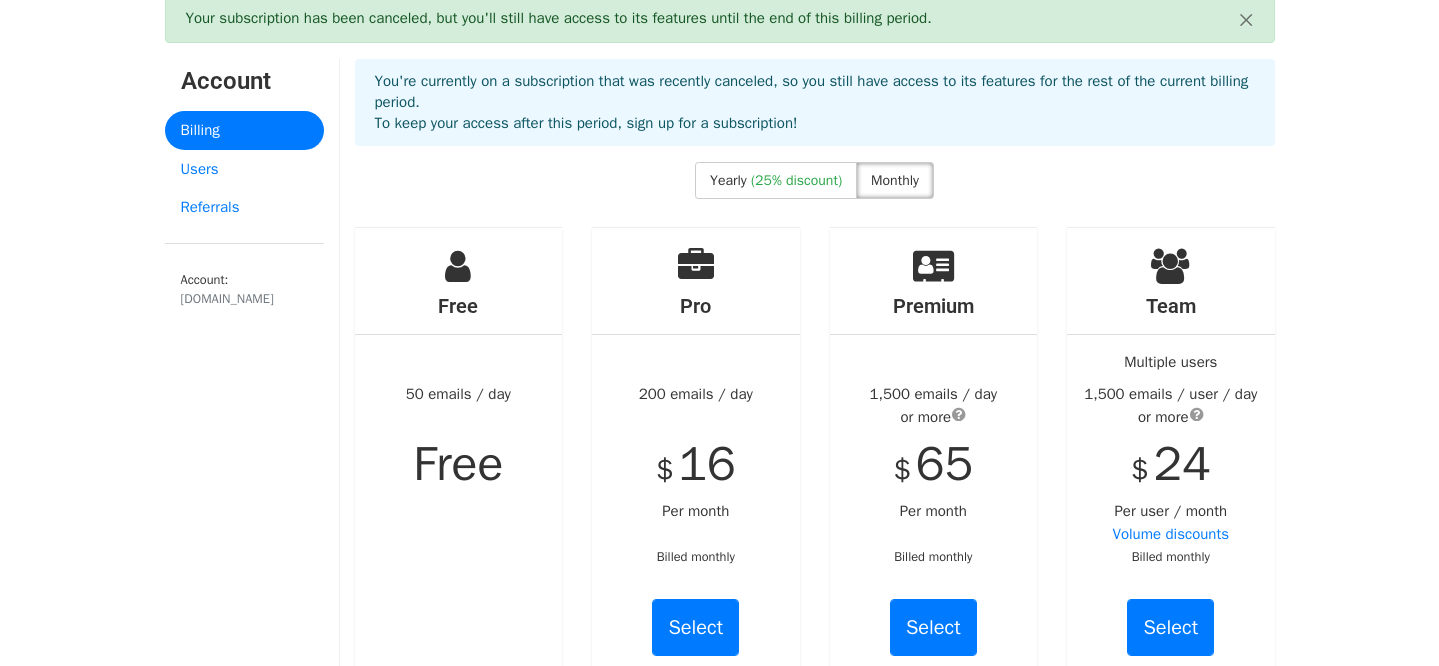 scroll, scrollTop: 0, scrollLeft: 0, axis: both 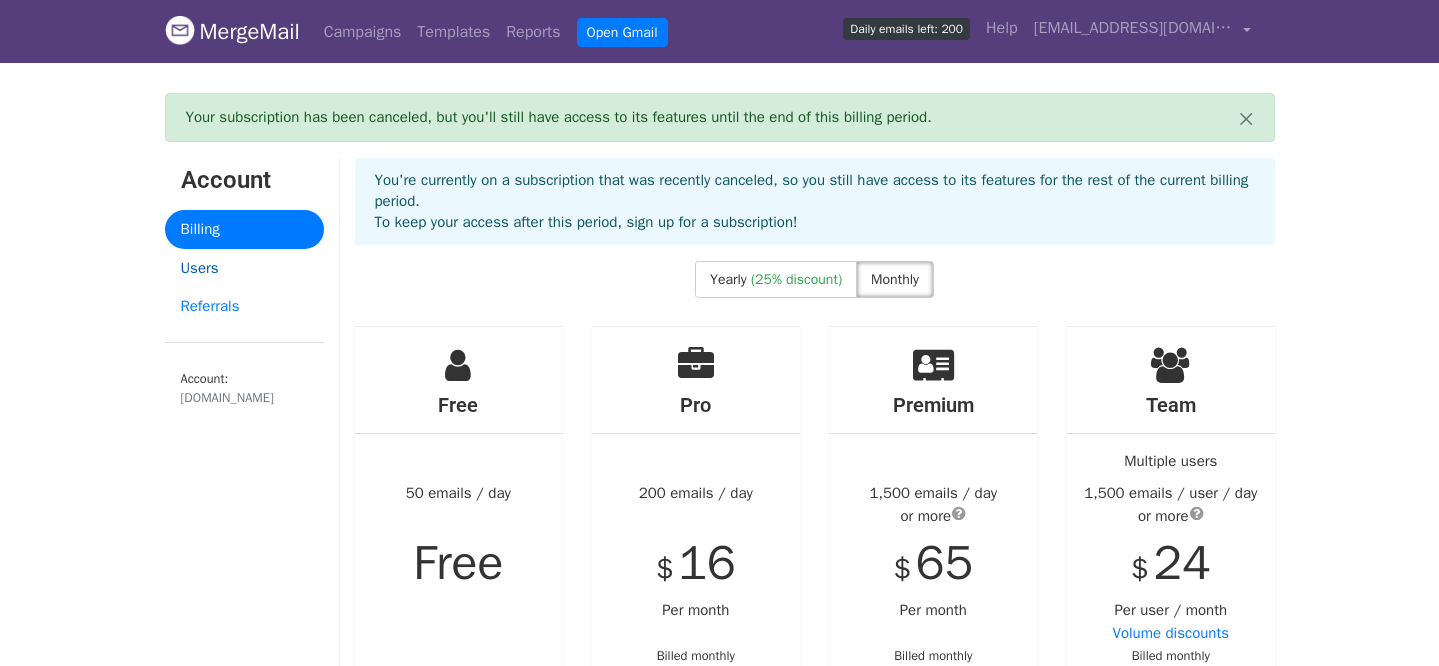 click on "Users" at bounding box center (244, 268) 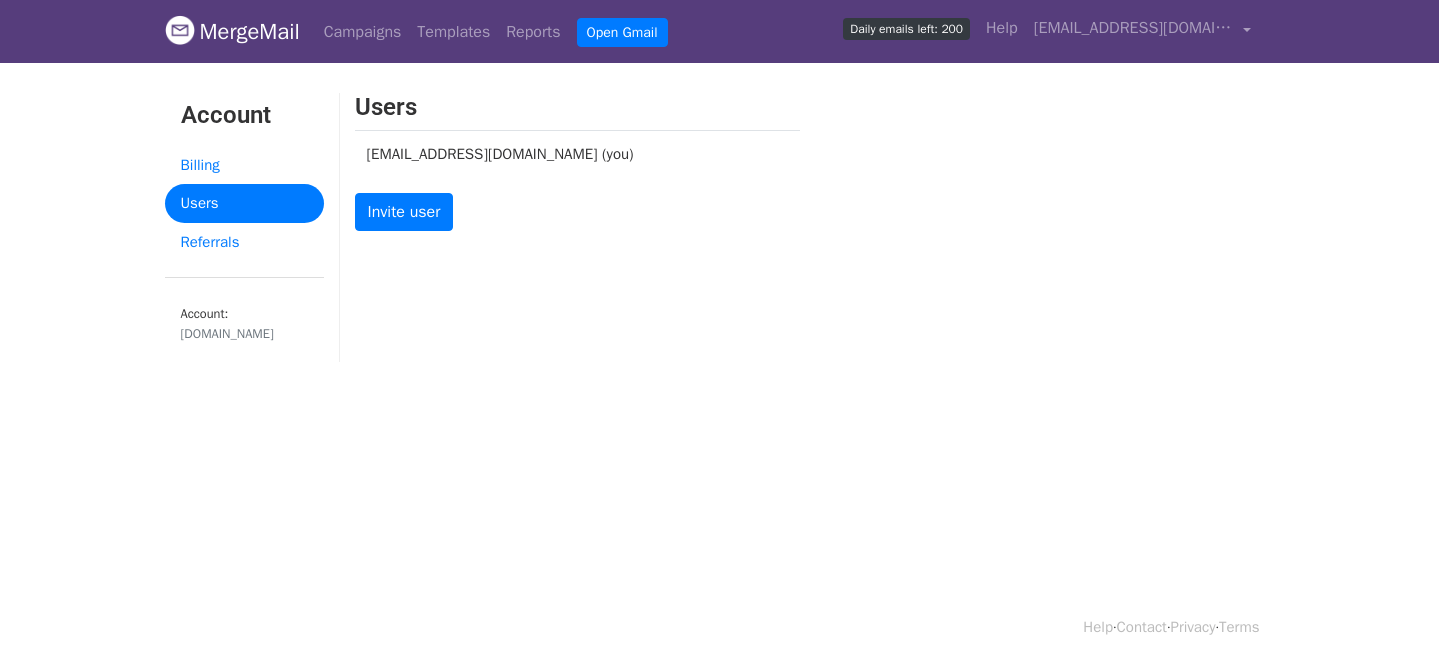 scroll, scrollTop: 0, scrollLeft: 0, axis: both 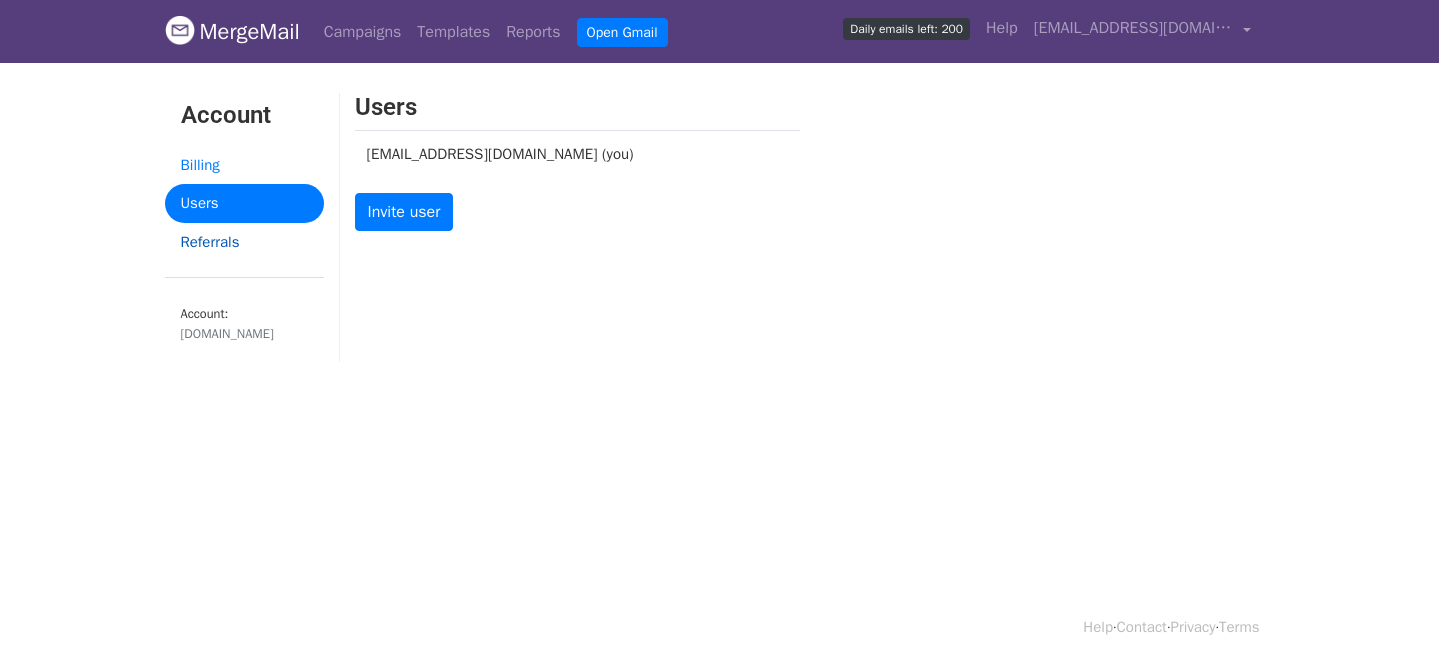 click on "Referrals" at bounding box center [244, 242] 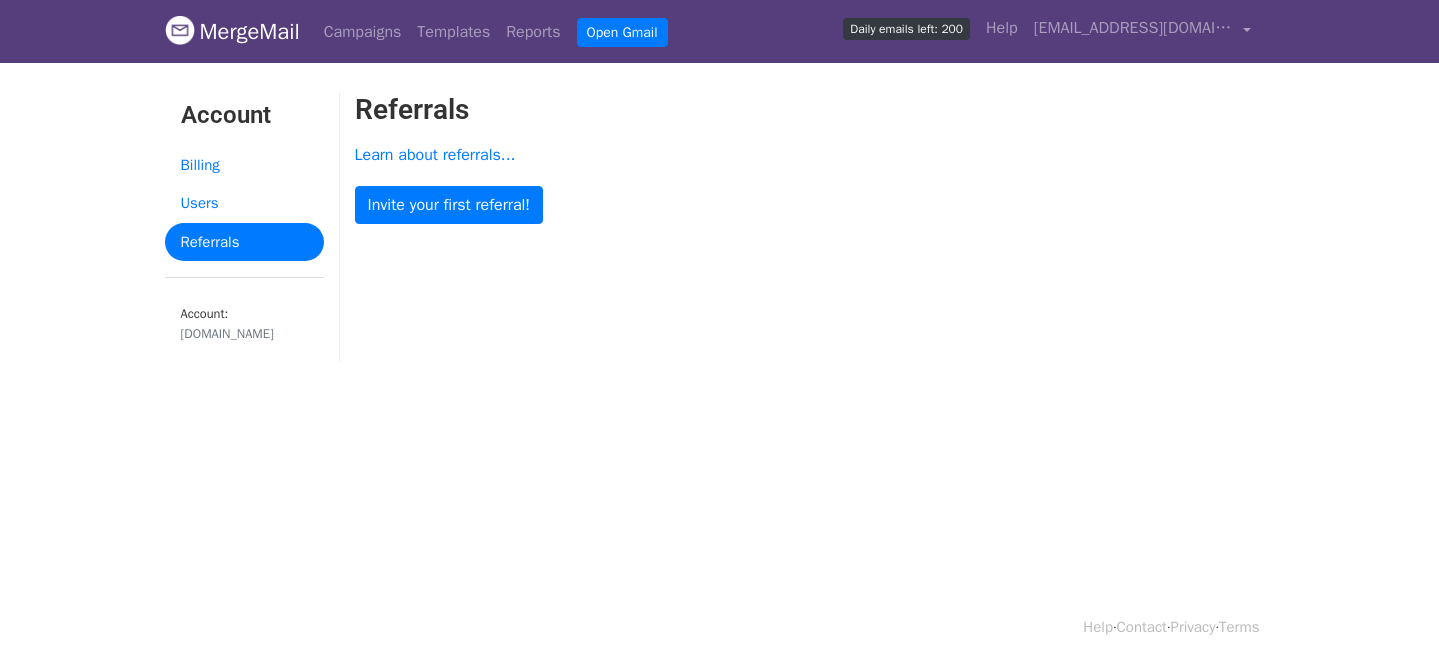 scroll, scrollTop: 0, scrollLeft: 0, axis: both 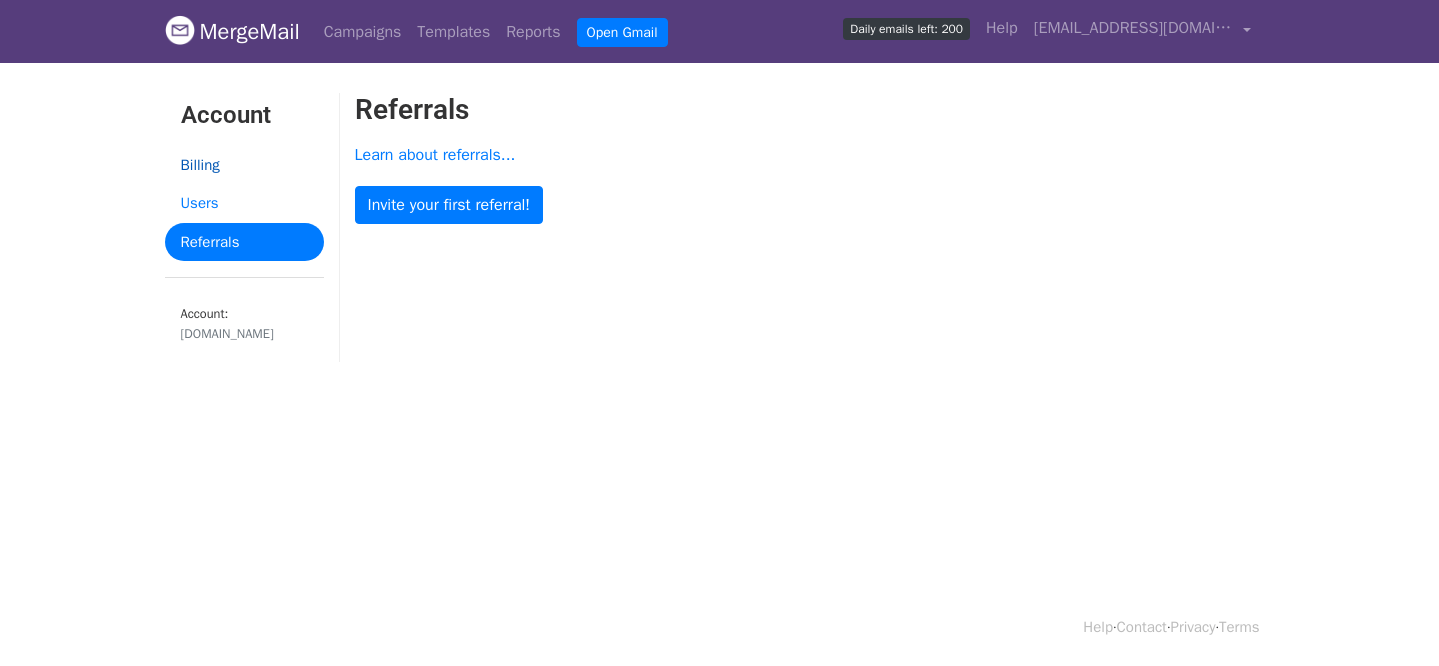 drag, startPoint x: 0, startPoint y: 0, endPoint x: 224, endPoint y: 160, distance: 275.2744 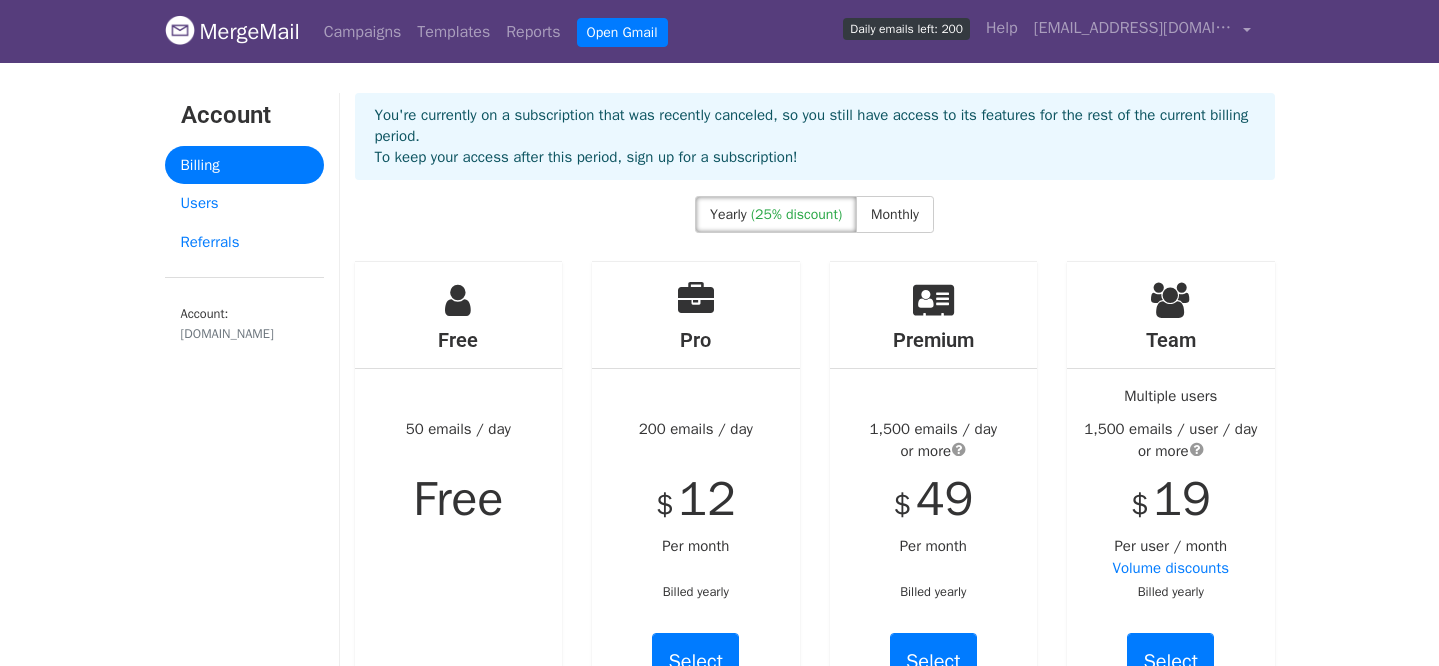 scroll, scrollTop: 0, scrollLeft: 0, axis: both 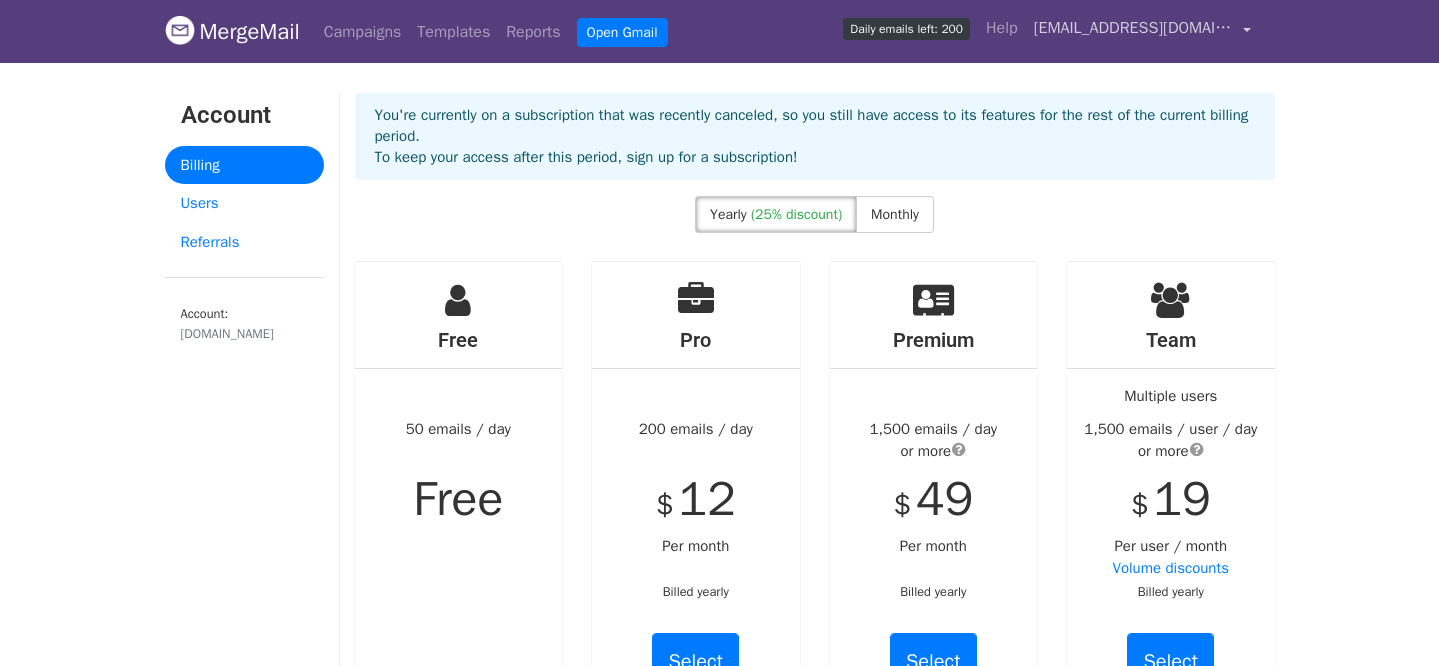 click on "[EMAIL_ADDRESS][DOMAIN_NAME]" at bounding box center (1134, 28) 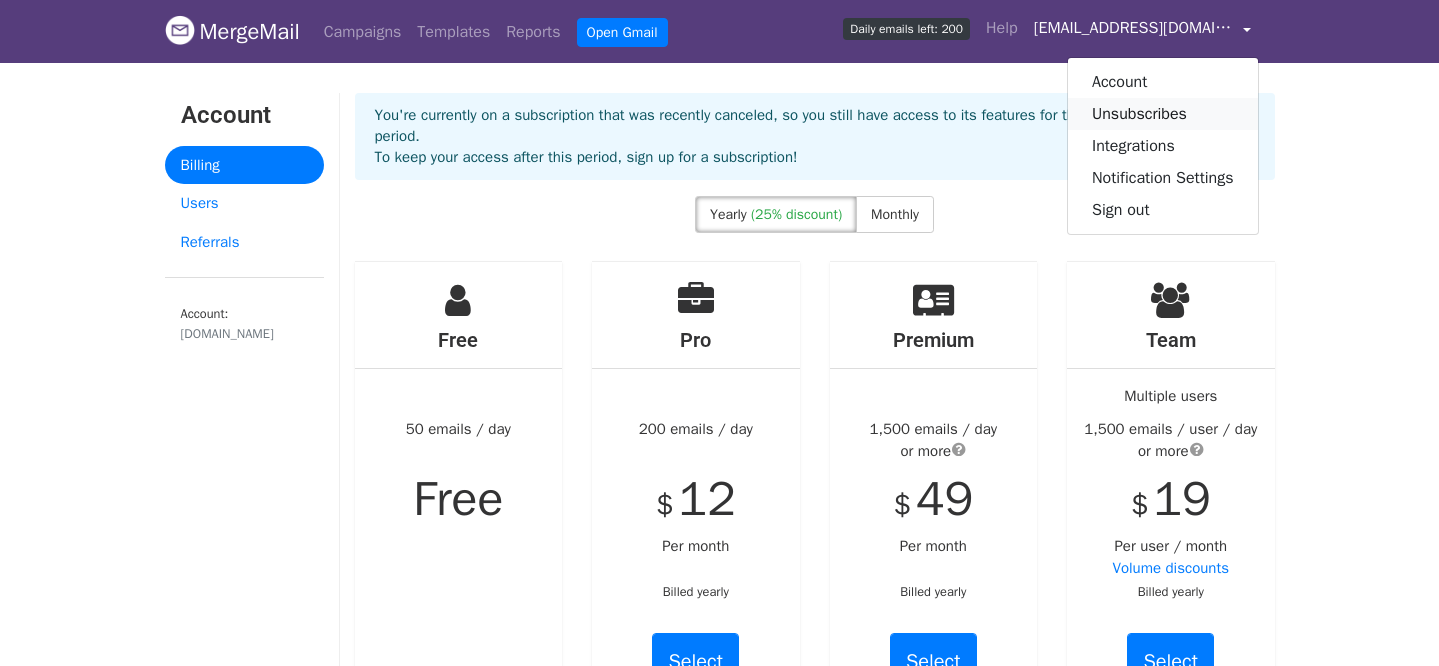click on "Unsubscribes" at bounding box center [1163, 114] 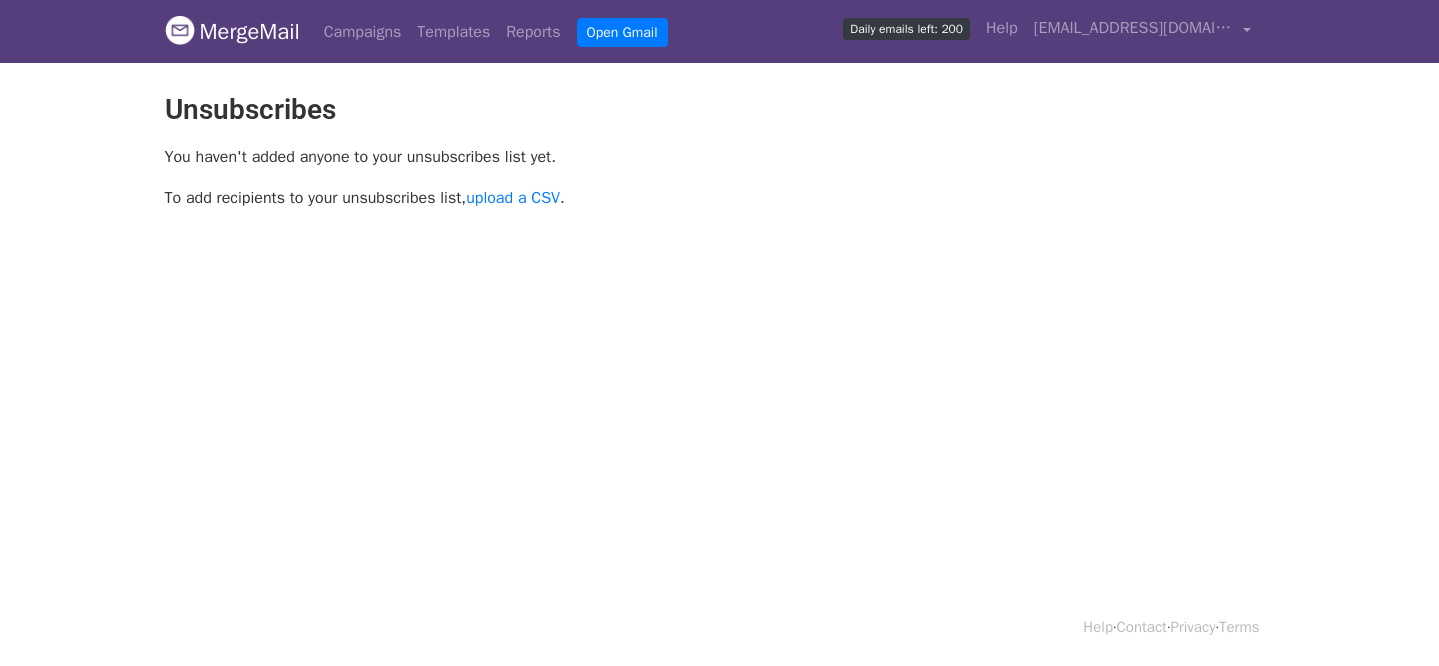 scroll, scrollTop: 0, scrollLeft: 0, axis: both 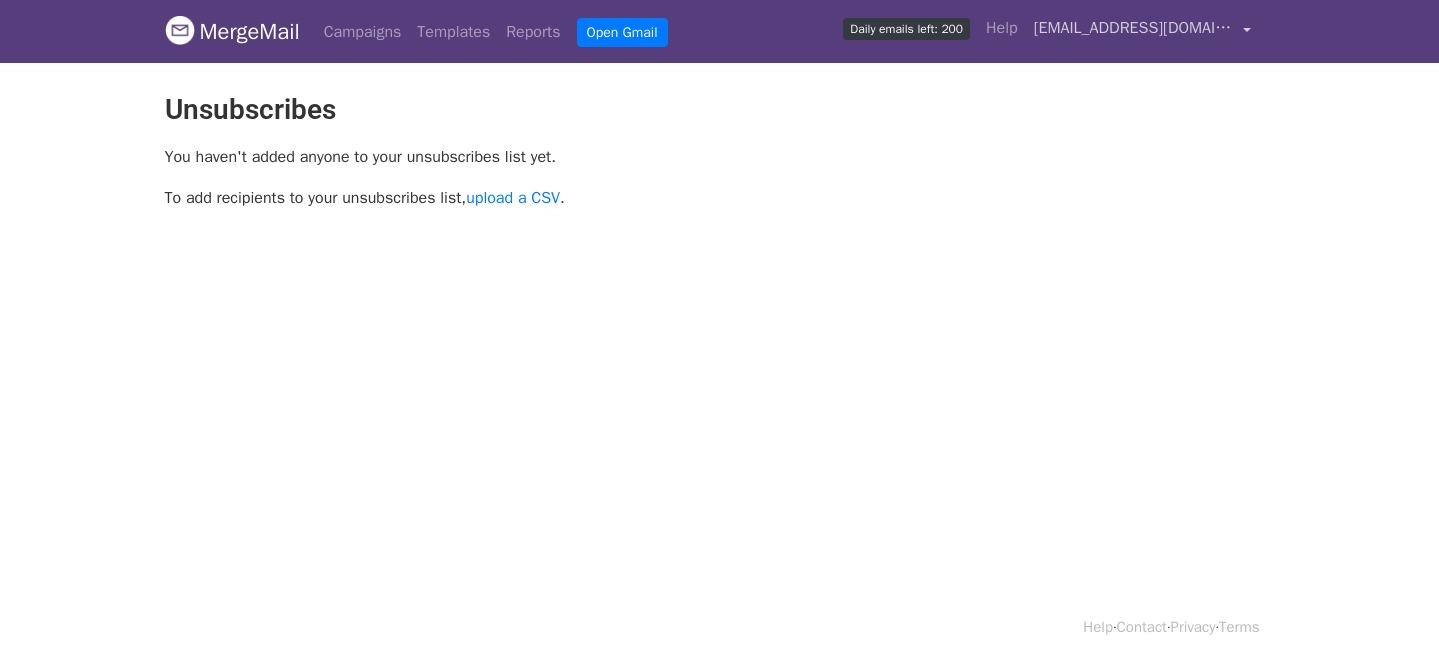 click on "[EMAIL_ADDRESS][DOMAIN_NAME]" at bounding box center (1134, 28) 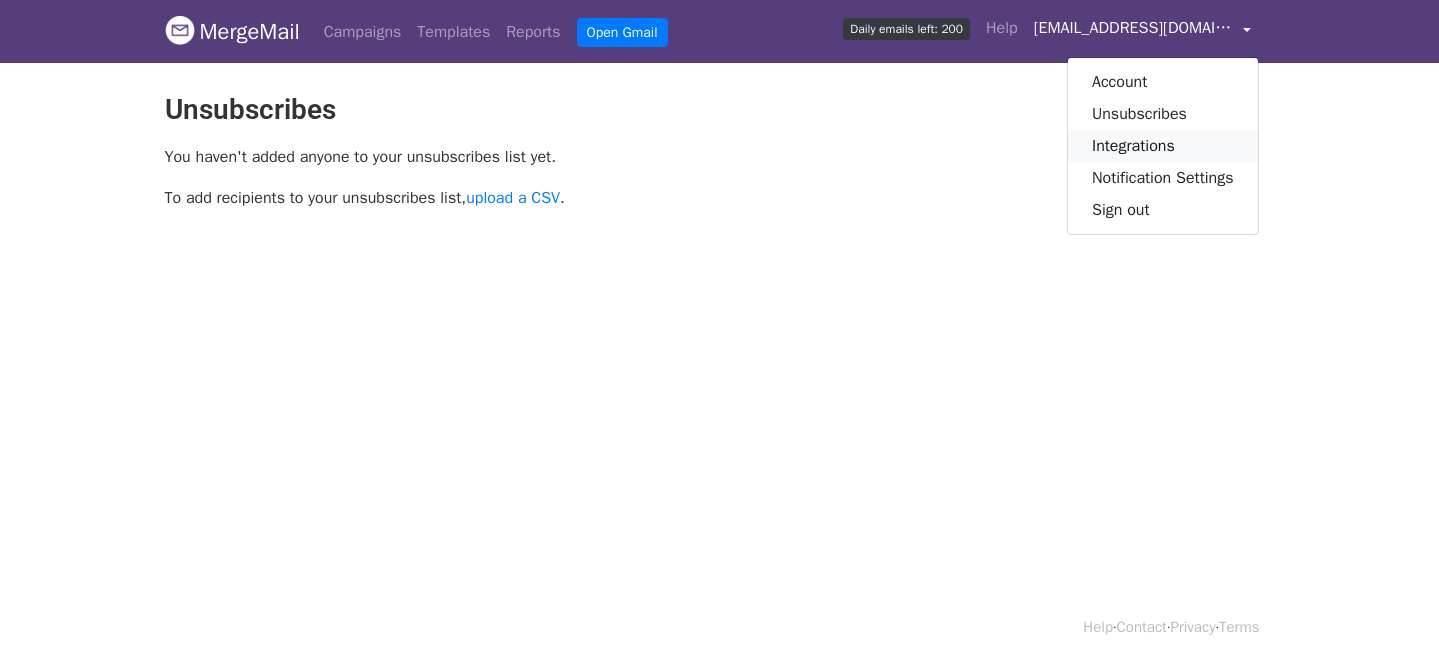 click on "Integrations" at bounding box center [1163, 146] 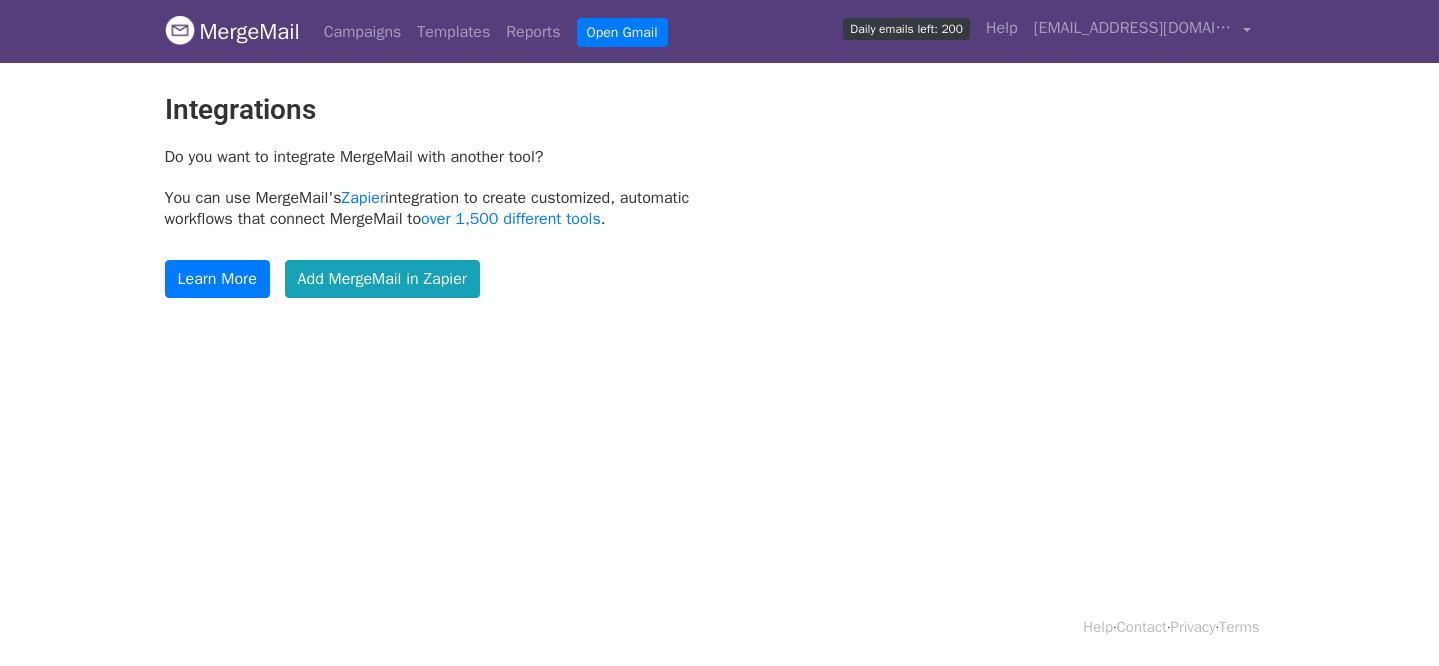 scroll, scrollTop: 0, scrollLeft: 0, axis: both 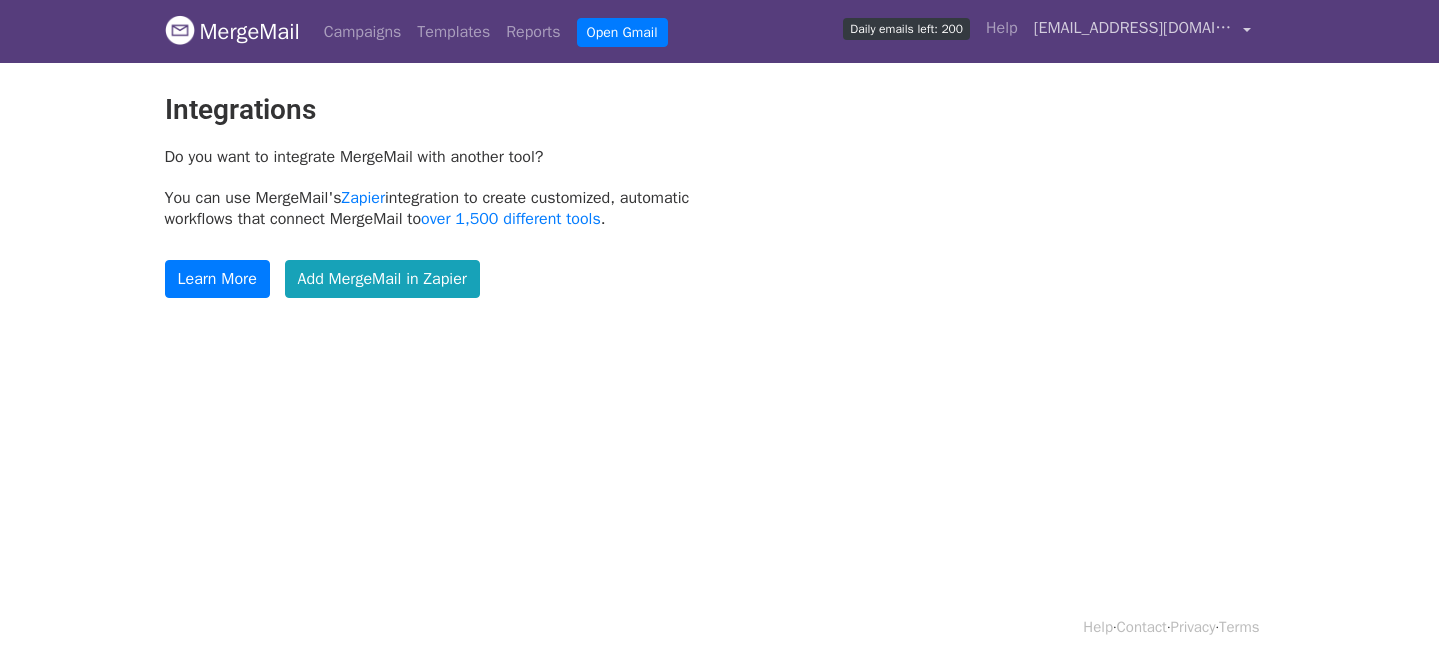 click on "[EMAIL_ADDRESS][DOMAIN_NAME]" at bounding box center [1134, 28] 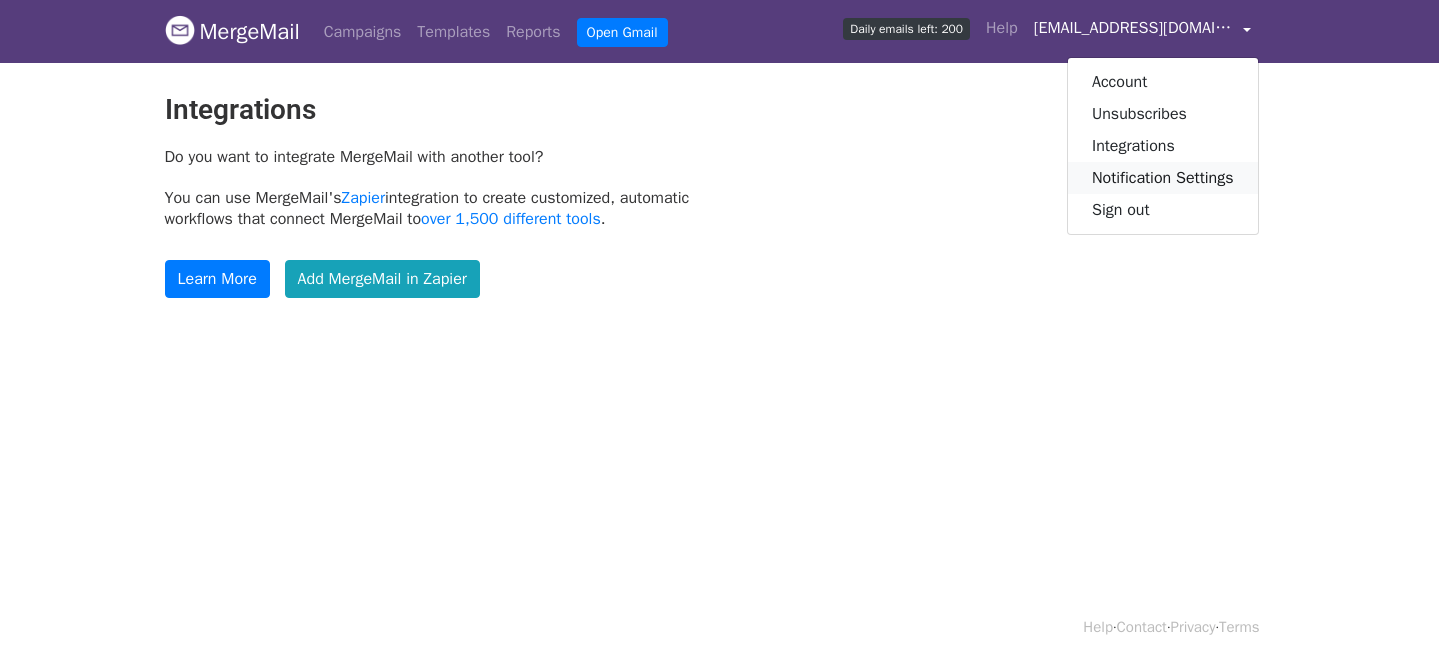 click on "Notification Settings" at bounding box center [1163, 178] 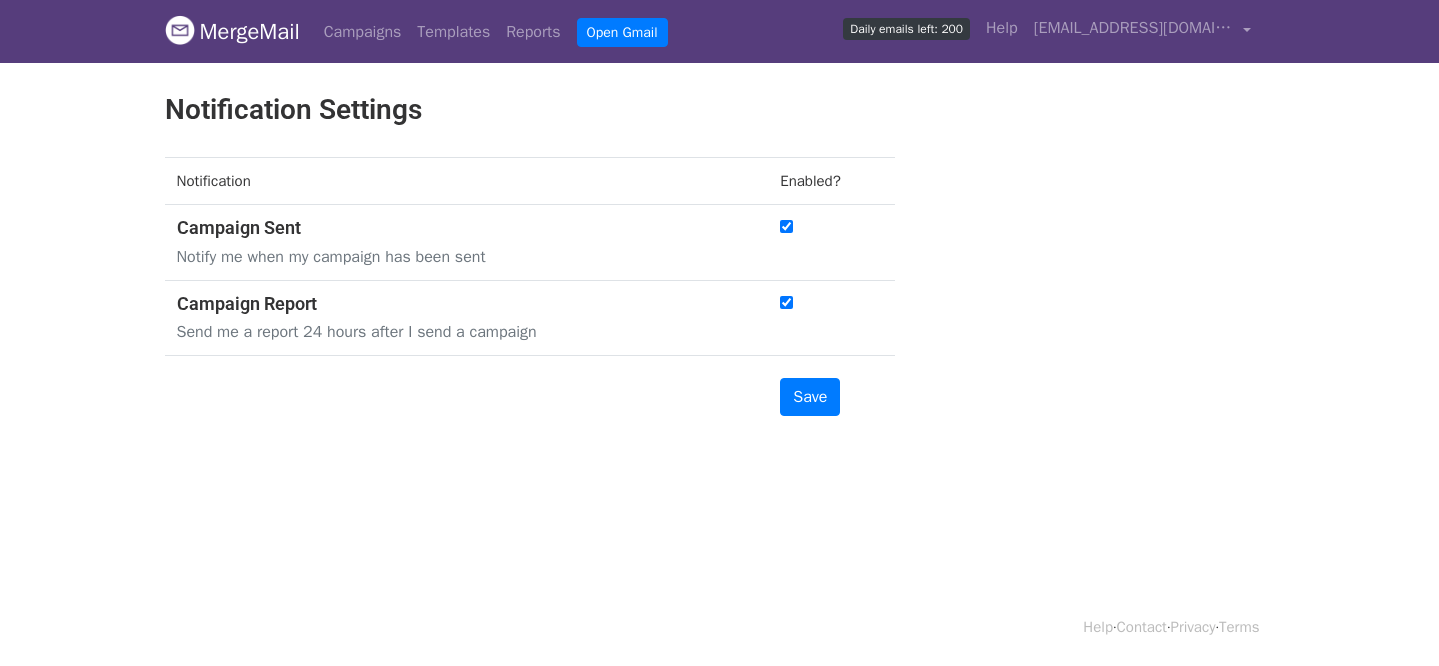 scroll, scrollTop: 0, scrollLeft: 0, axis: both 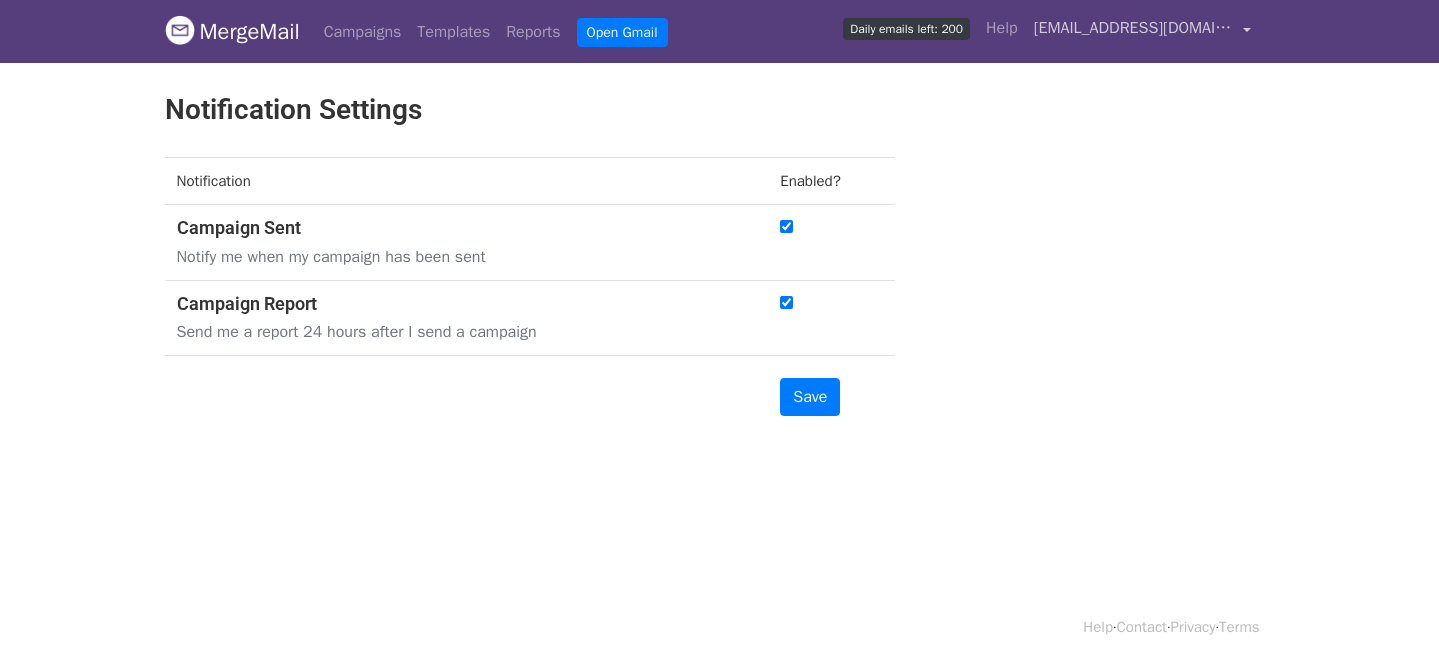 click on "[EMAIL_ADDRESS][DOMAIN_NAME]" at bounding box center (1134, 28) 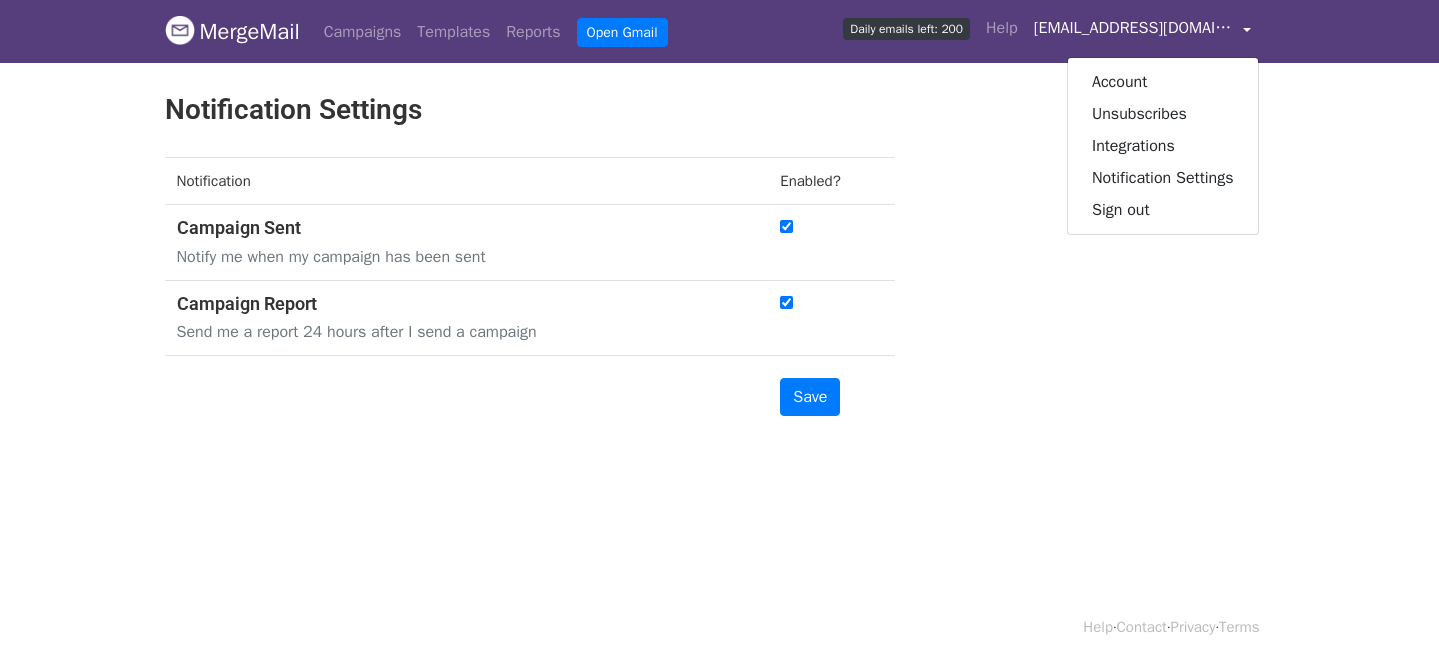 click on "[EMAIL_ADDRESS][DOMAIN_NAME]" at bounding box center [1134, 28] 